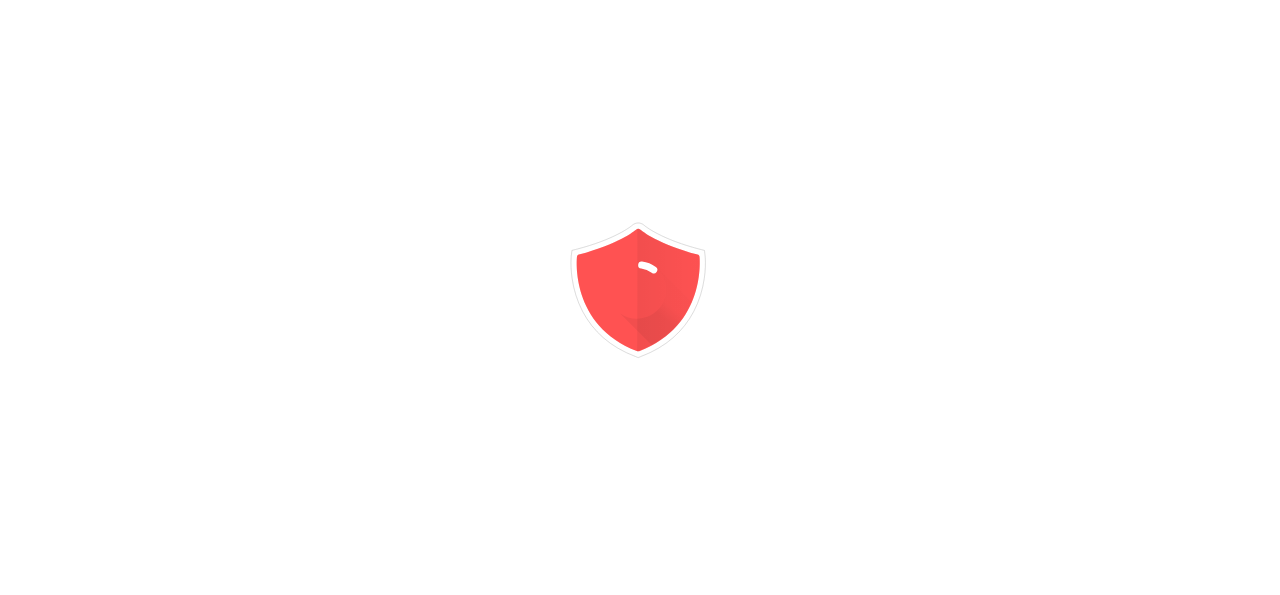 scroll, scrollTop: 0, scrollLeft: 0, axis: both 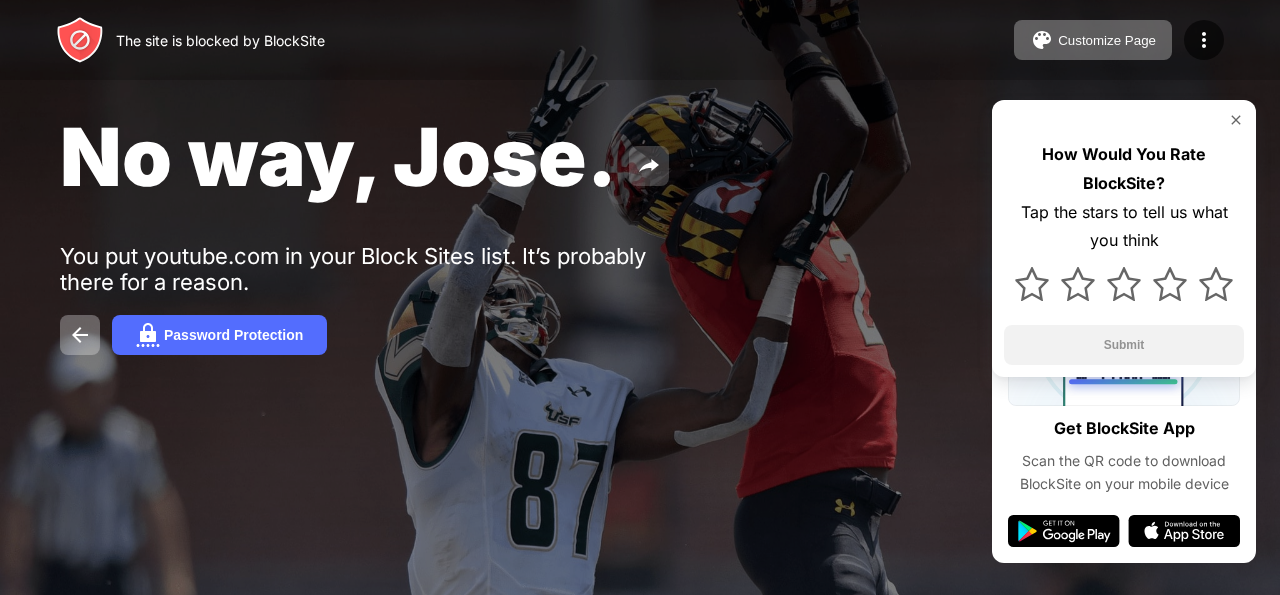 click at bounding box center [649, 166] 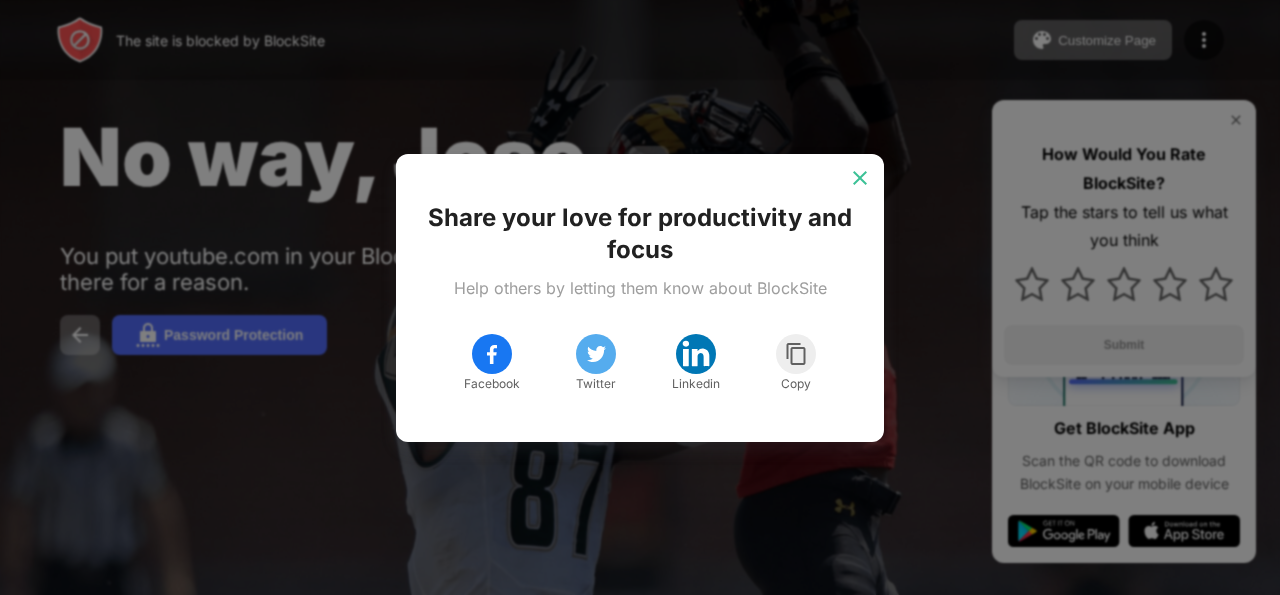 drag, startPoint x: 855, startPoint y: 161, endPoint x: 869, endPoint y: 150, distance: 17.804493 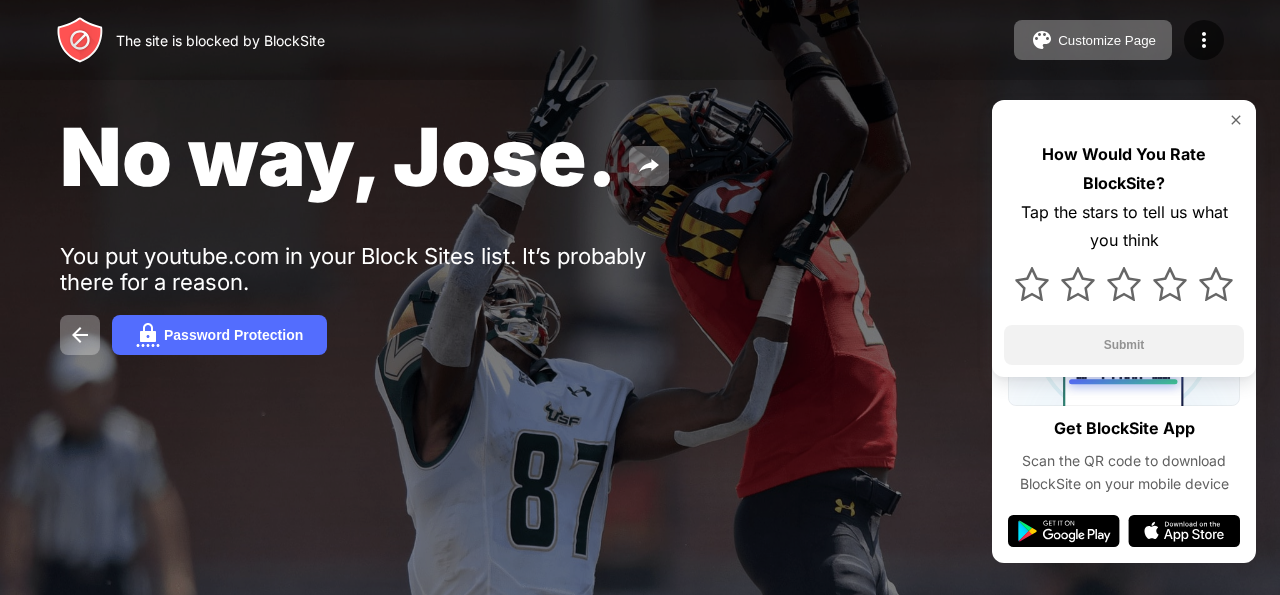 click on "How Would You Rate BlockSite? Tap the stars to tell us what you think Submit" at bounding box center [1124, 238] 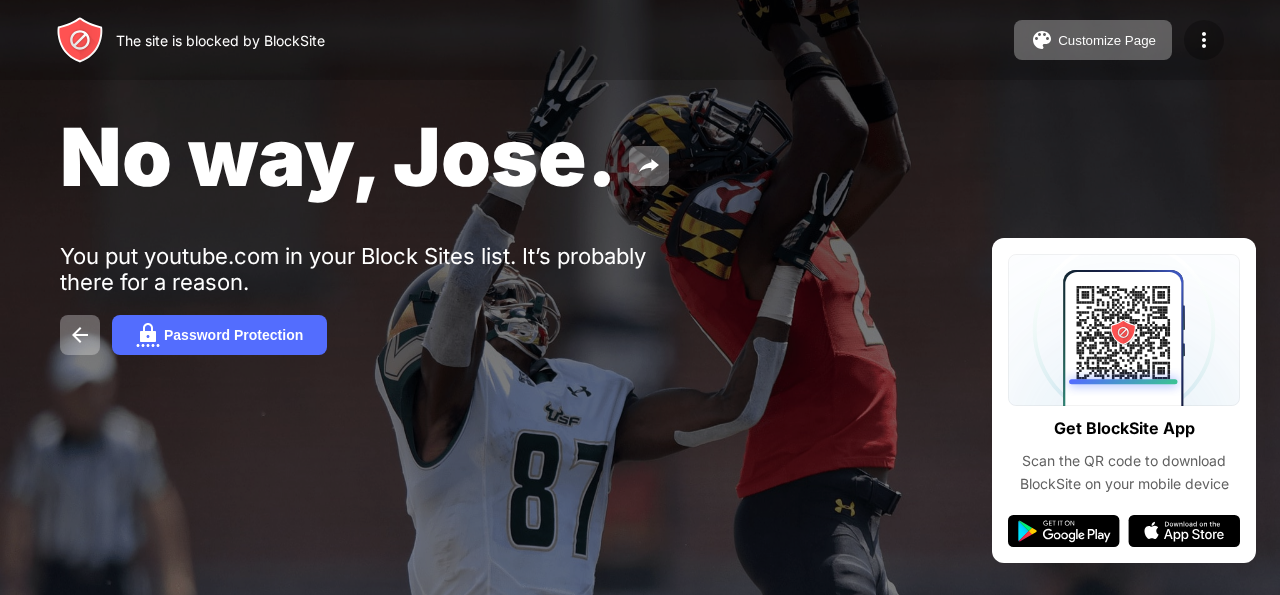 click at bounding box center [1204, 40] 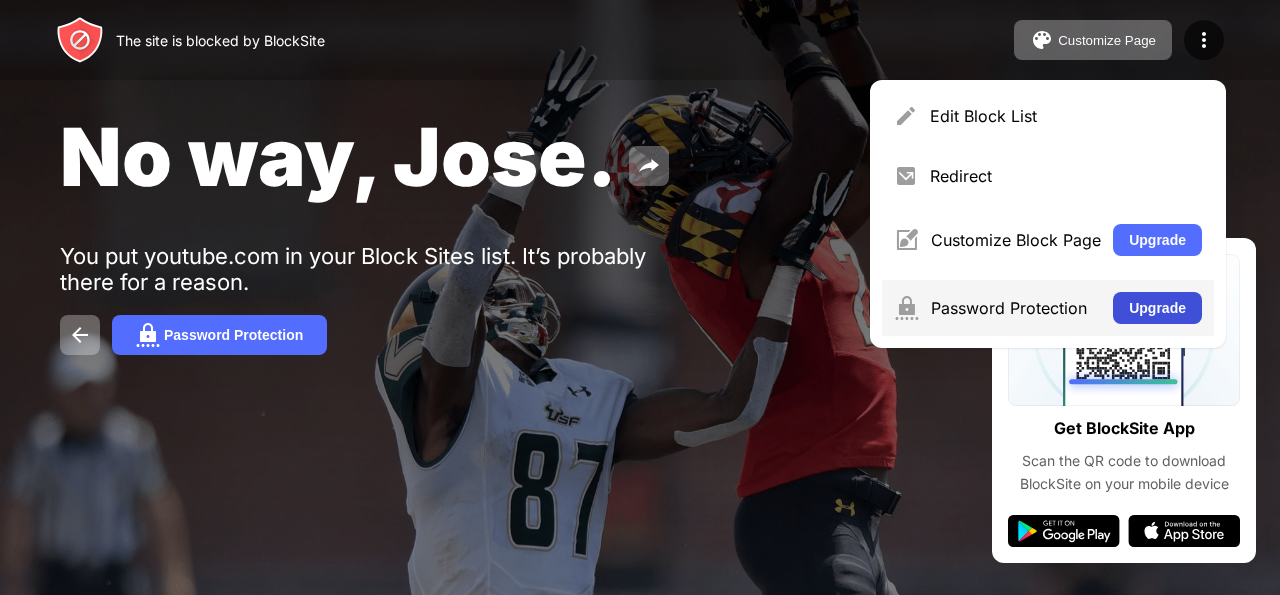 click on "Upgrade" at bounding box center [1157, 308] 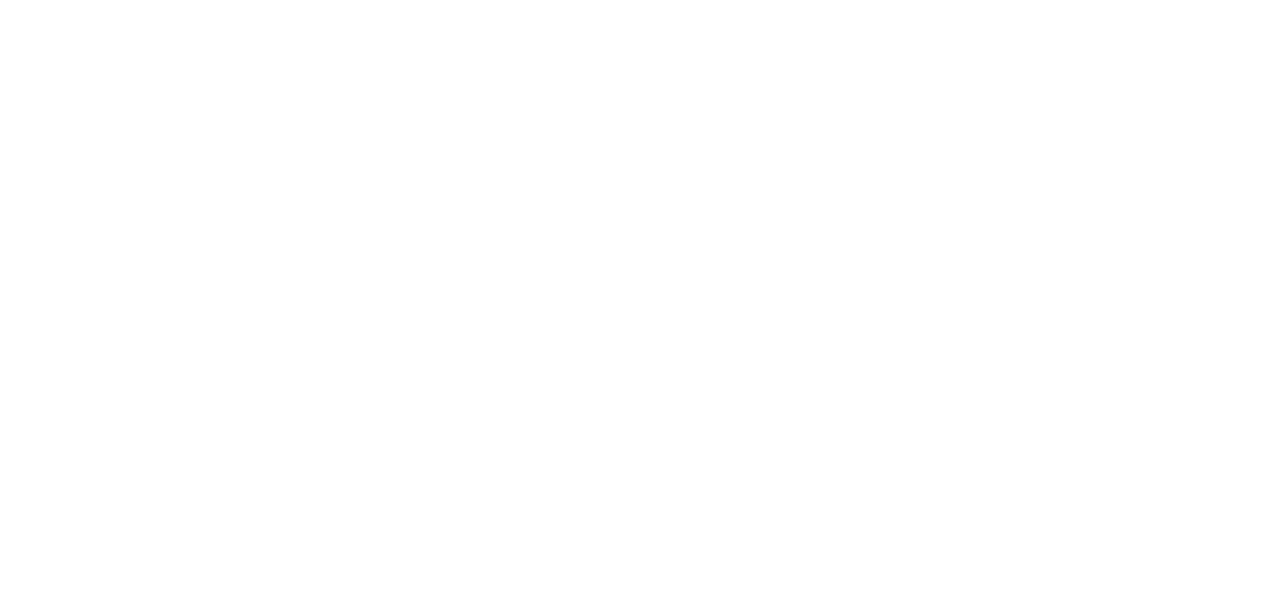 scroll, scrollTop: 0, scrollLeft: 0, axis: both 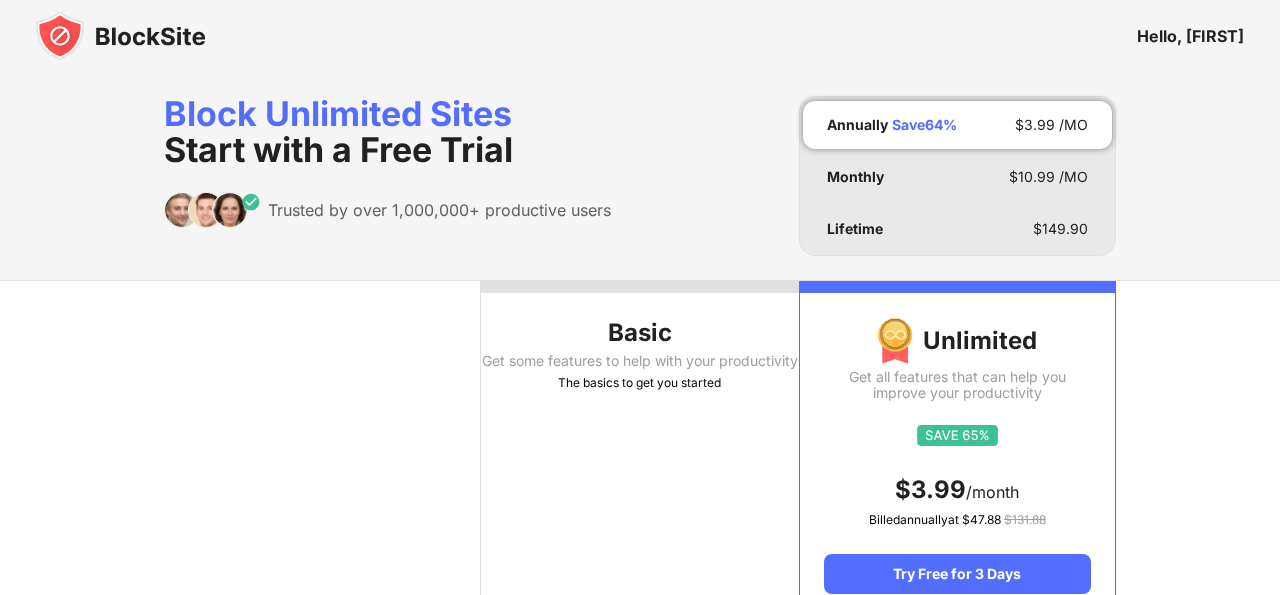 click on "Basic Get some features to help with your productivity The basics to get you started" at bounding box center [639, 450] 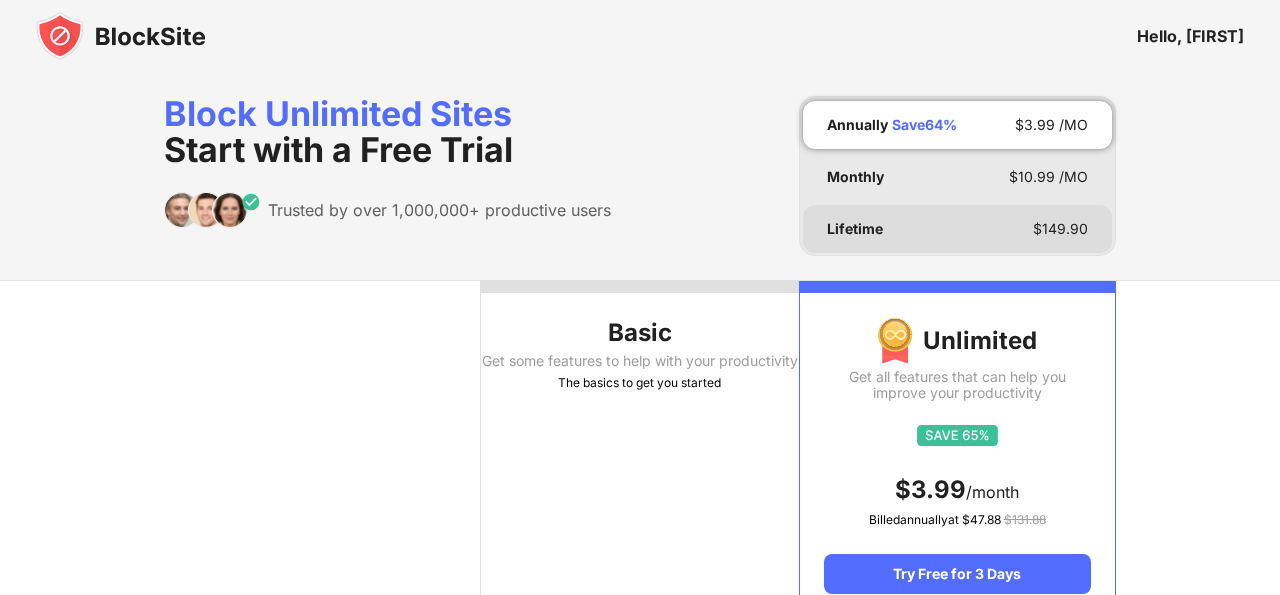 drag, startPoint x: 675, startPoint y: 394, endPoint x: 971, endPoint y: 209, distance: 349.0573 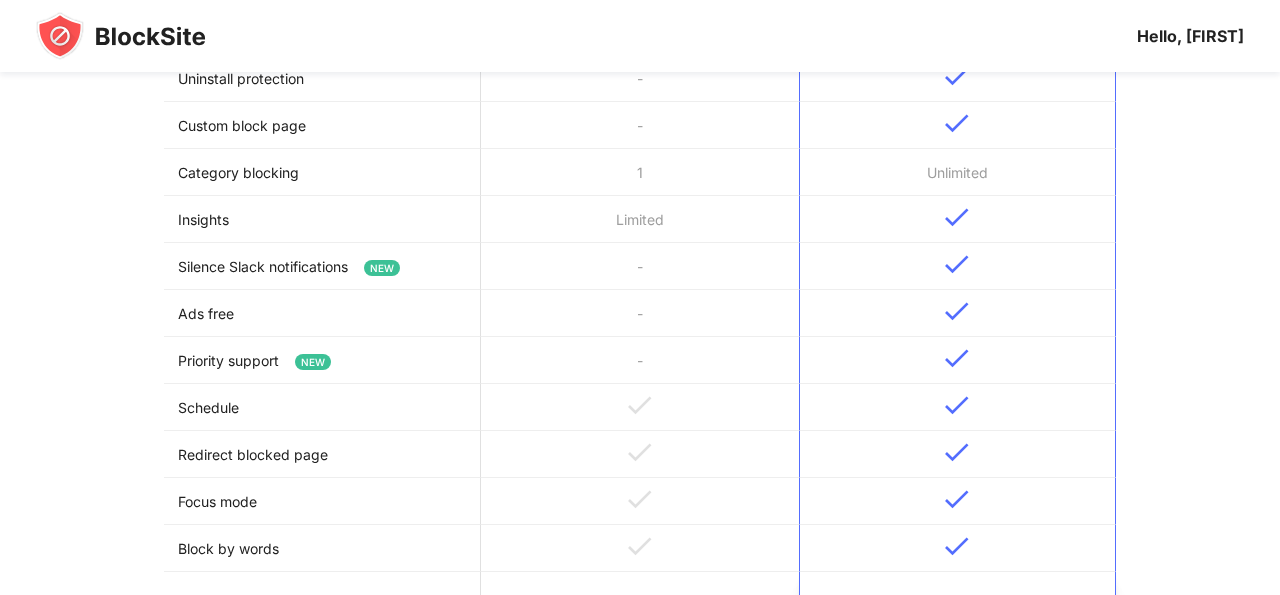 scroll, scrollTop: 657, scrollLeft: 0, axis: vertical 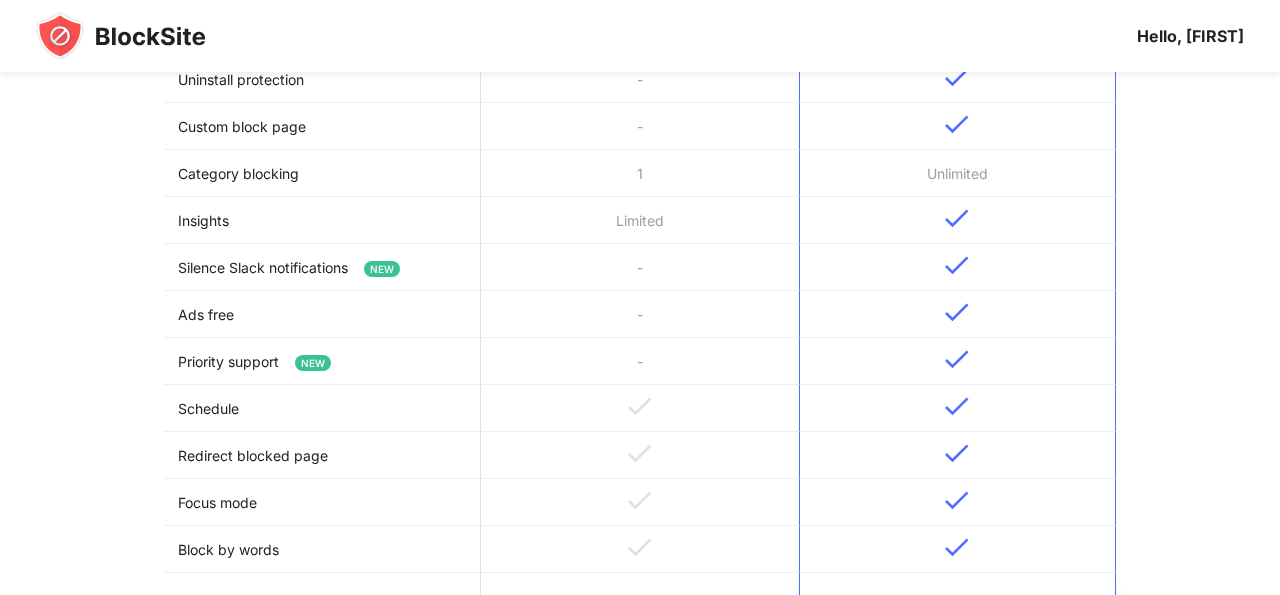 click on "Silence Slack notifications   NEW" at bounding box center (322, 267) 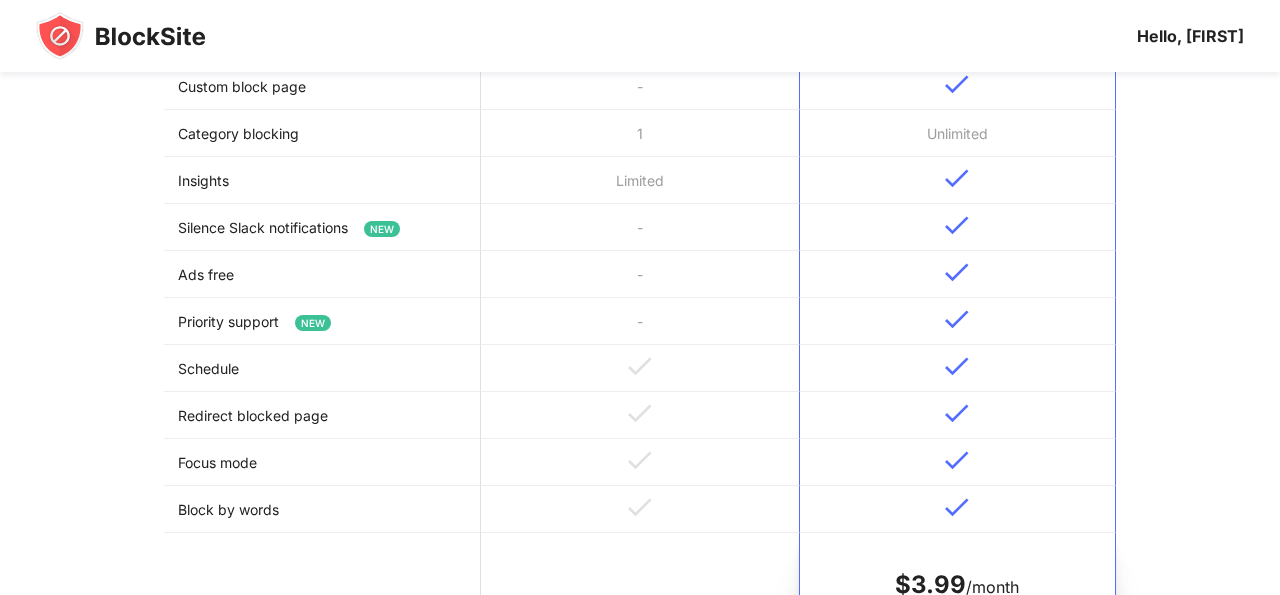 click at bounding box center (957, 321) 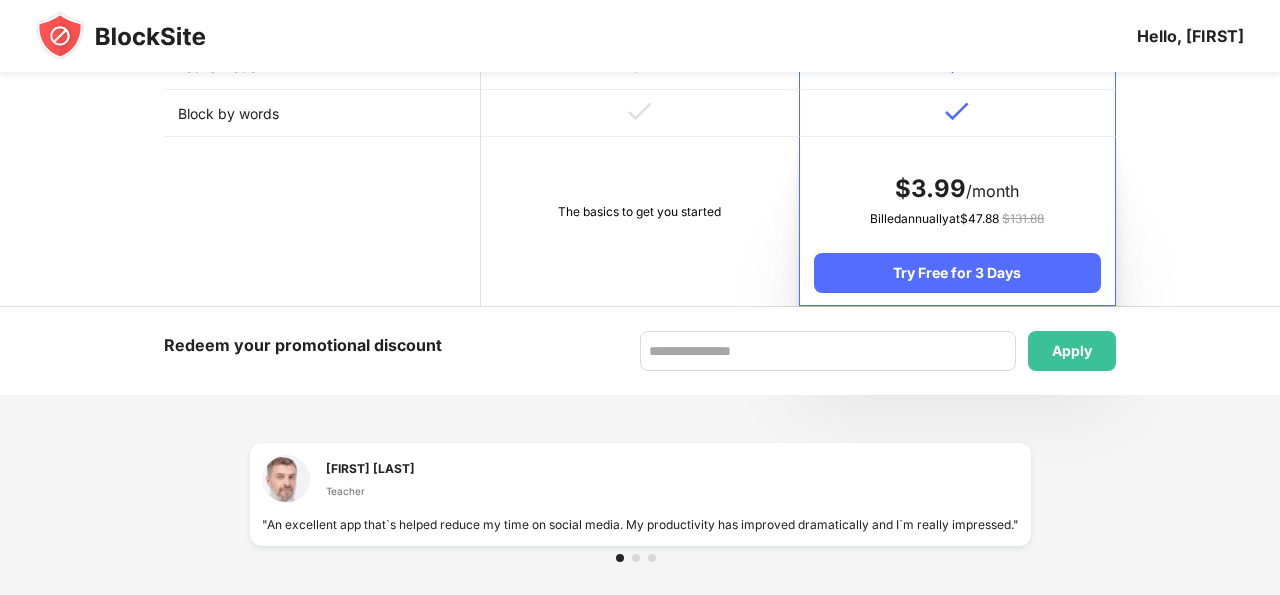 scroll, scrollTop: 1097, scrollLeft: 0, axis: vertical 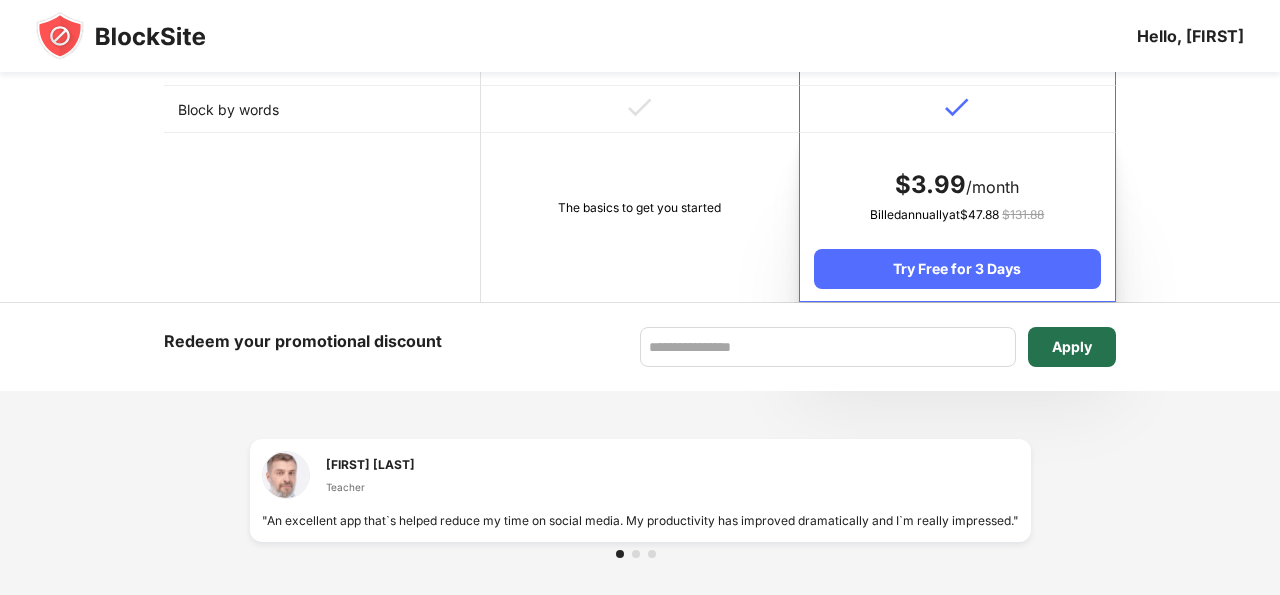 click on "Apply" at bounding box center [1072, 347] 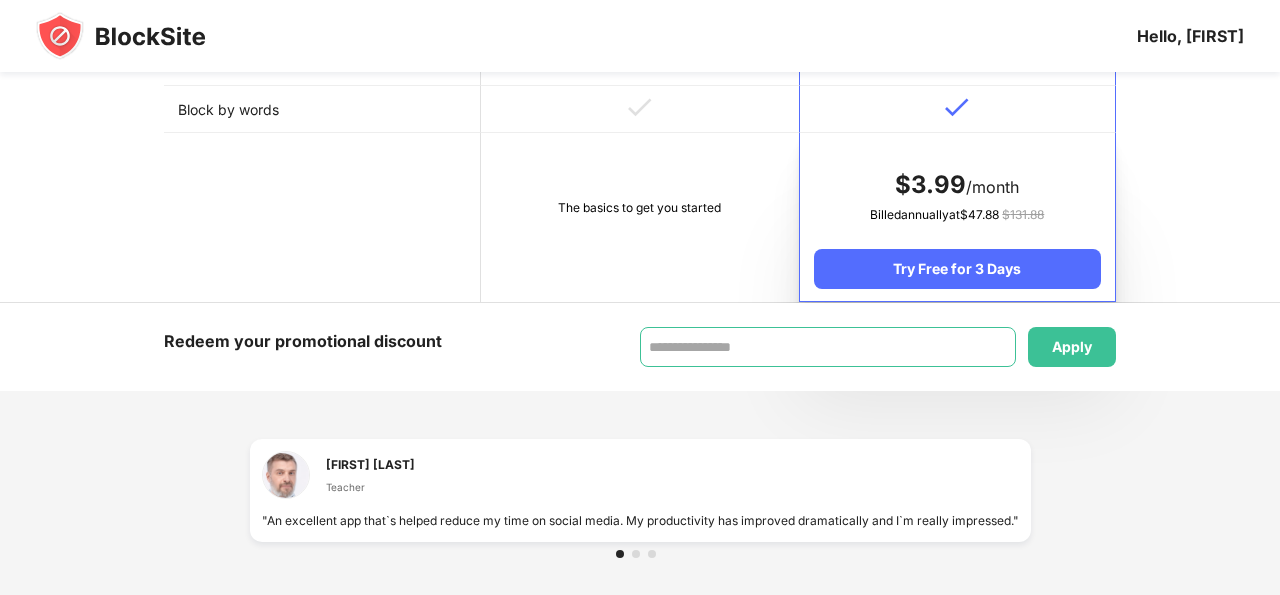 click at bounding box center (828, 347) 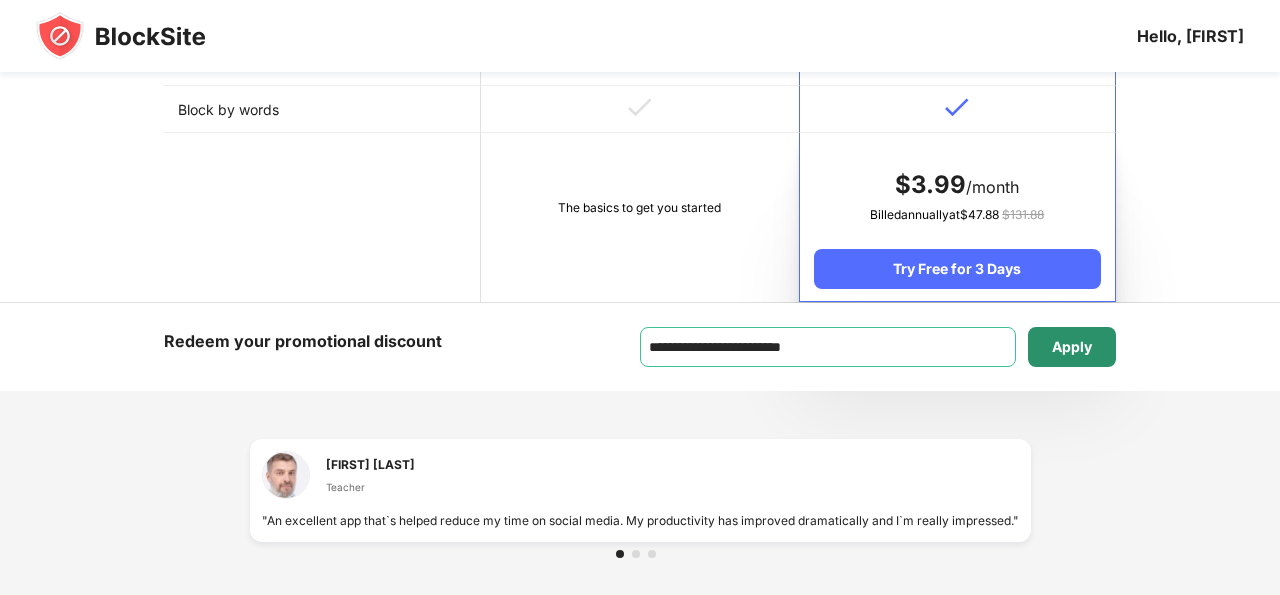type on "**********" 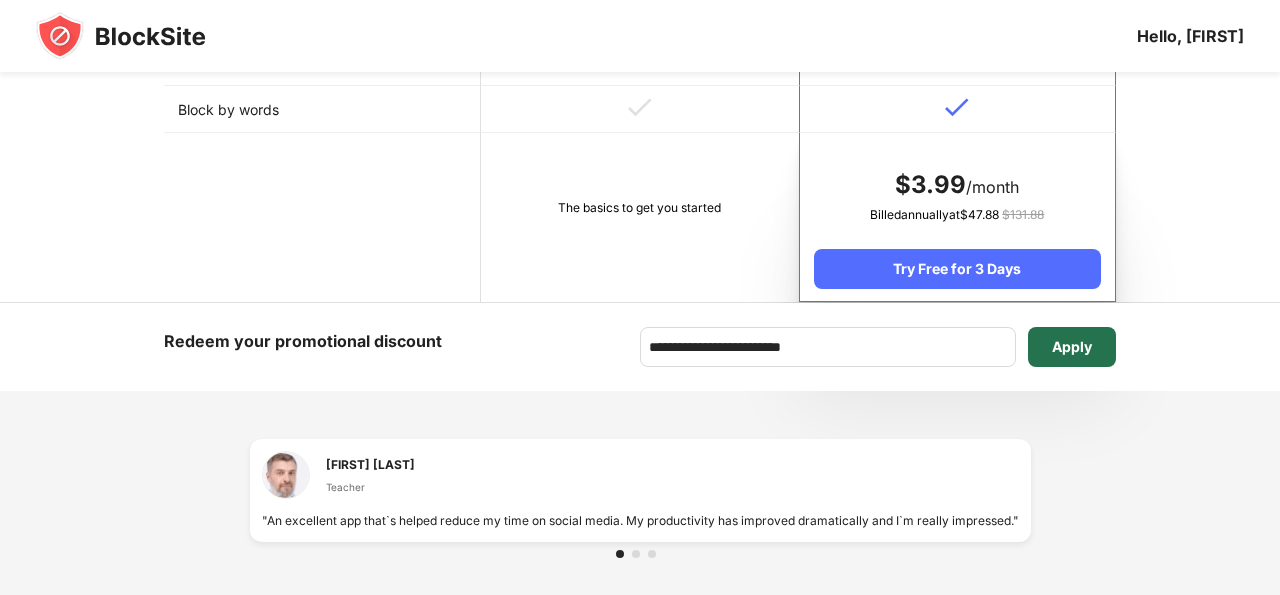 click on "Apply" at bounding box center [1072, 347] 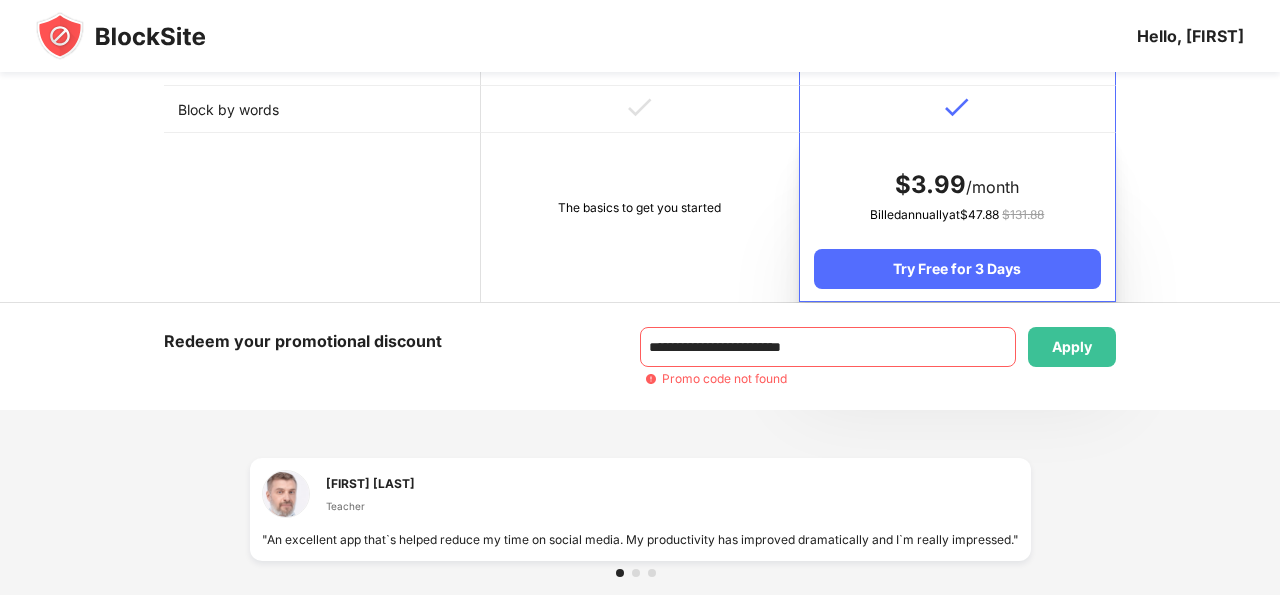 click on "**********" at bounding box center [640, -27] 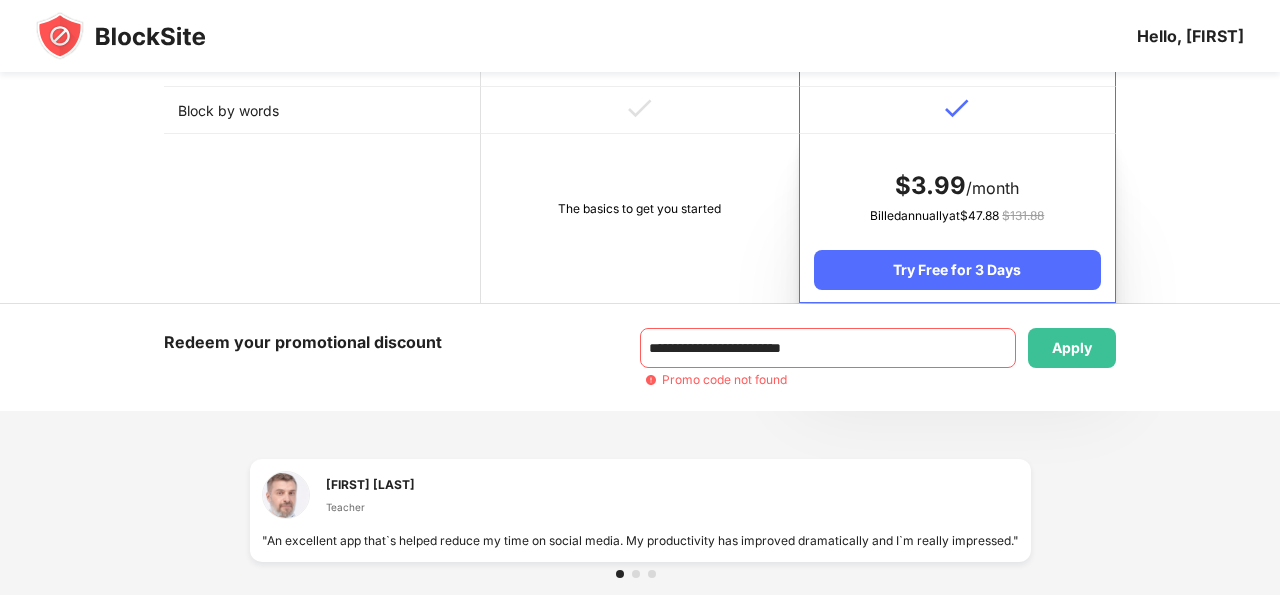 click on "**********" at bounding box center [640, -26] 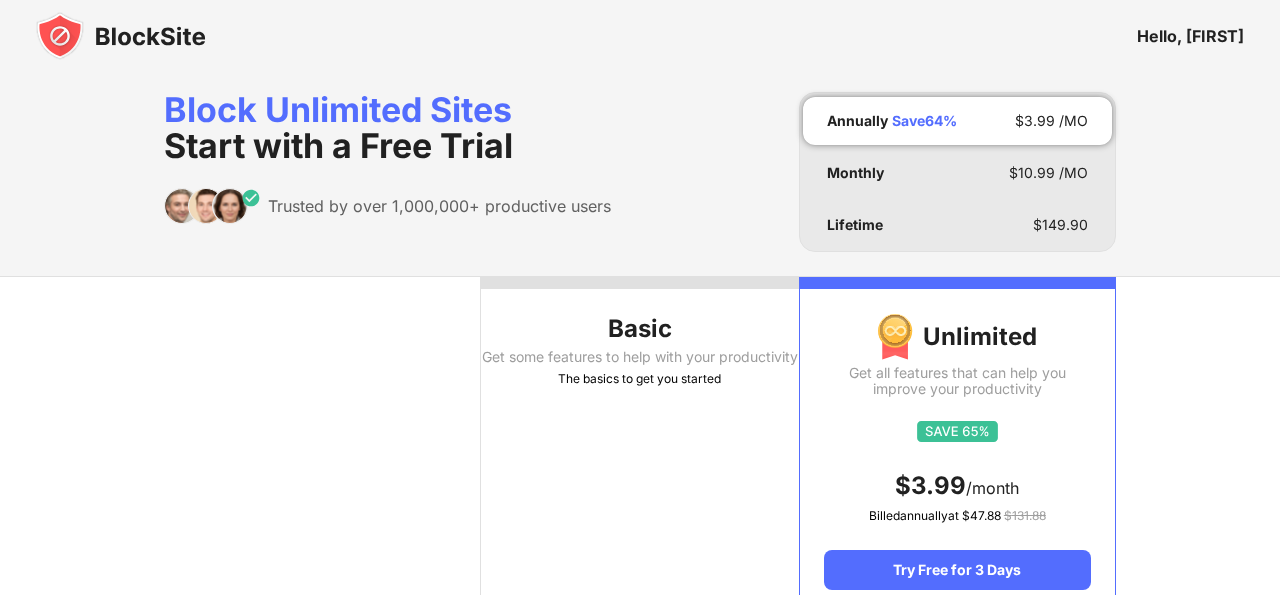 scroll, scrollTop: 0, scrollLeft: 0, axis: both 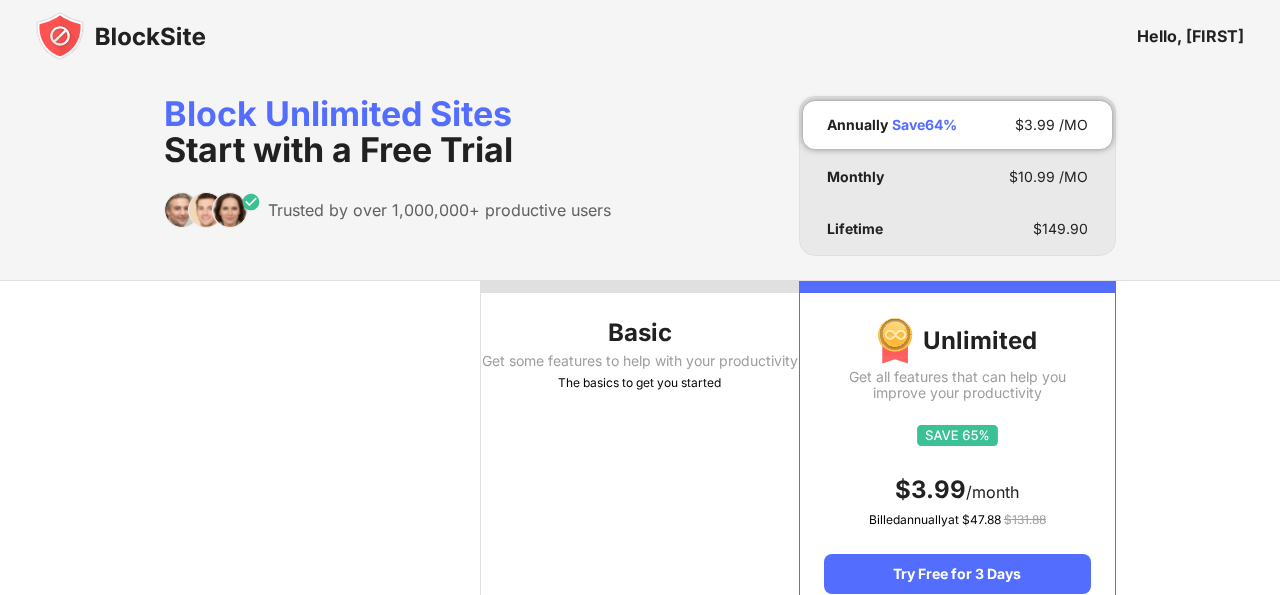 click on "Annually Save  64 % $ 3.99 /MO" at bounding box center [957, 125] 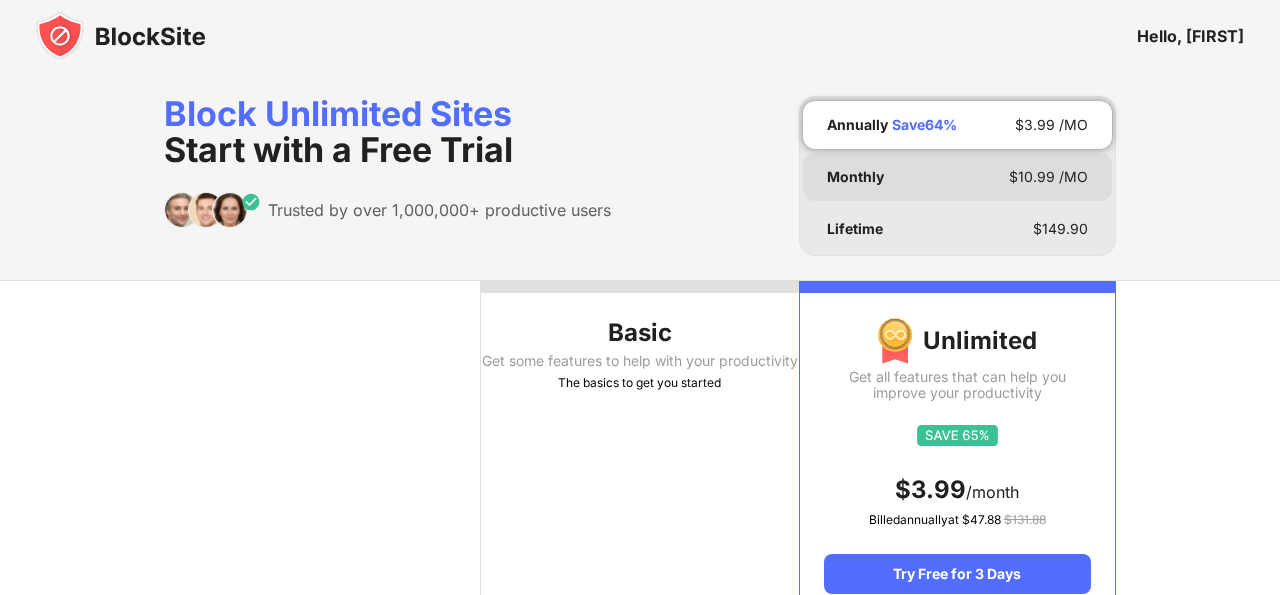 click on "$ 10.99 /MO" at bounding box center (1048, 177) 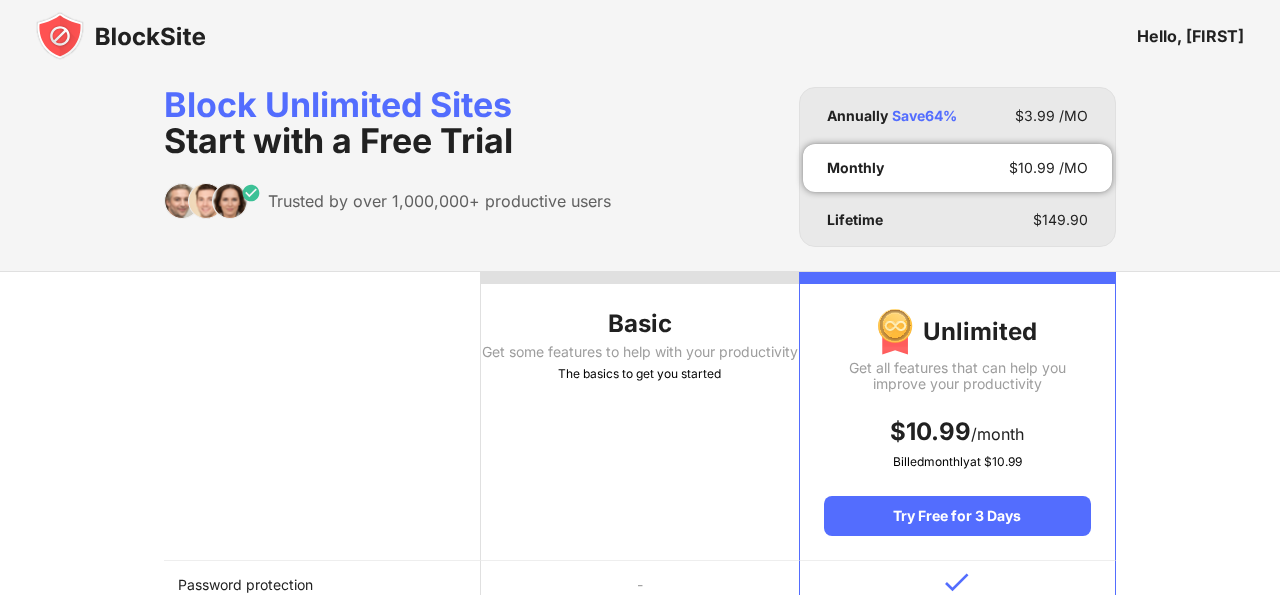 scroll, scrollTop: 0, scrollLeft: 0, axis: both 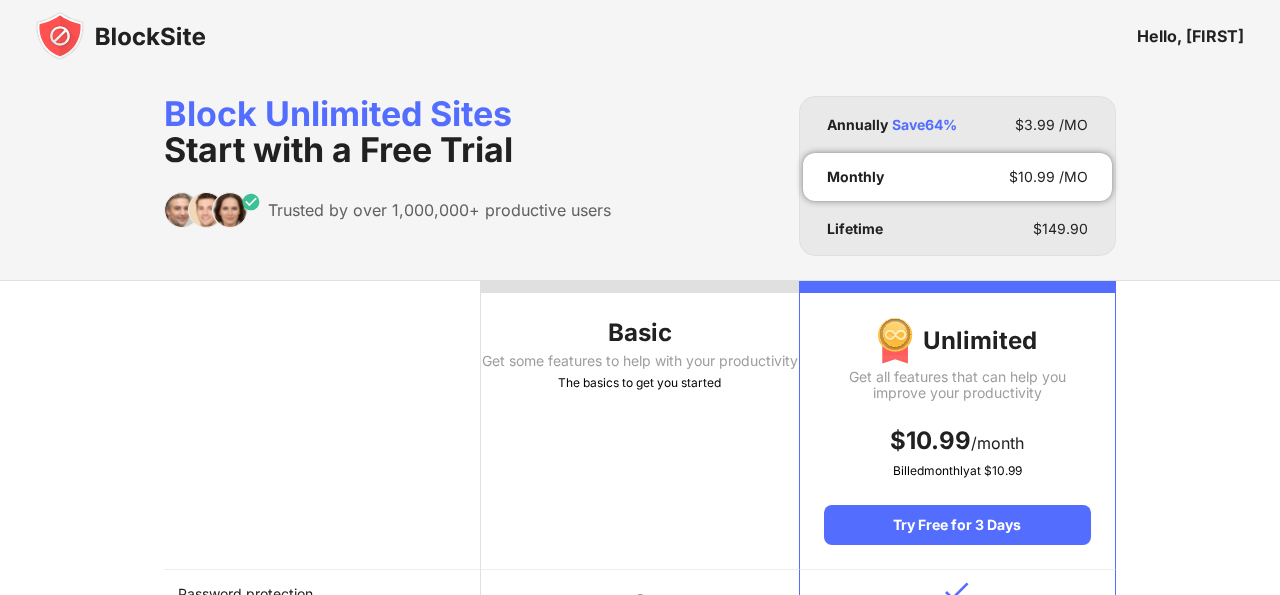 drag, startPoint x: 204, startPoint y: 47, endPoint x: 182, endPoint y: 40, distance: 23.086792 